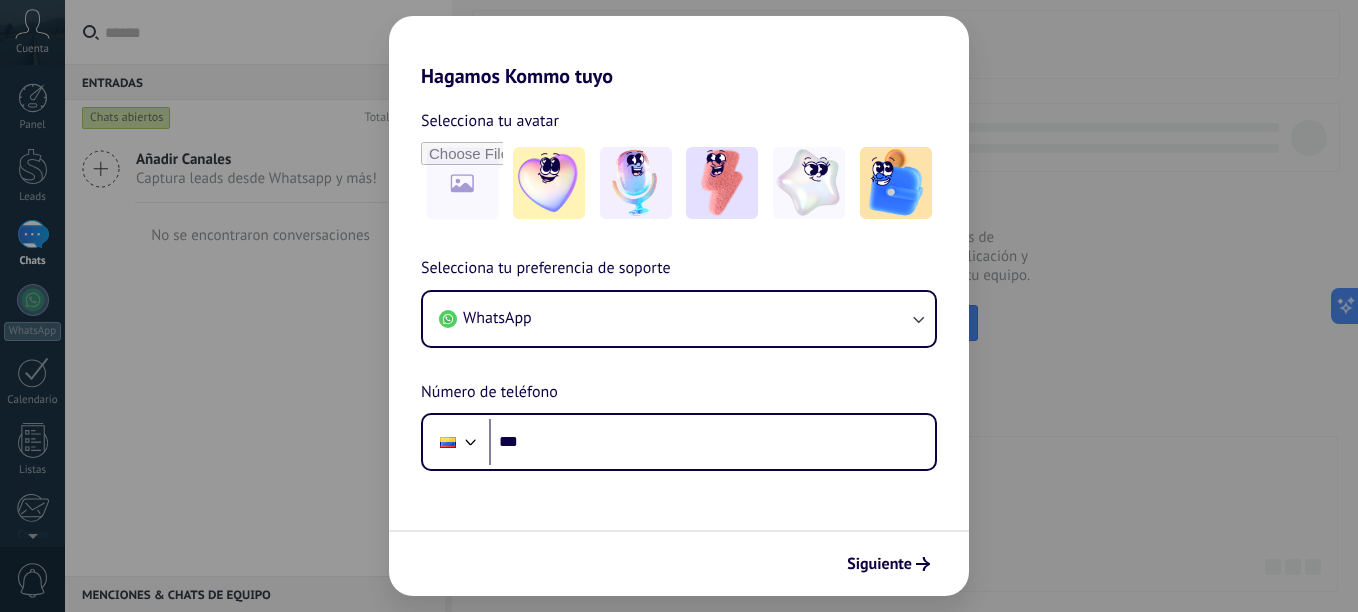 scroll, scrollTop: 0, scrollLeft: 0, axis: both 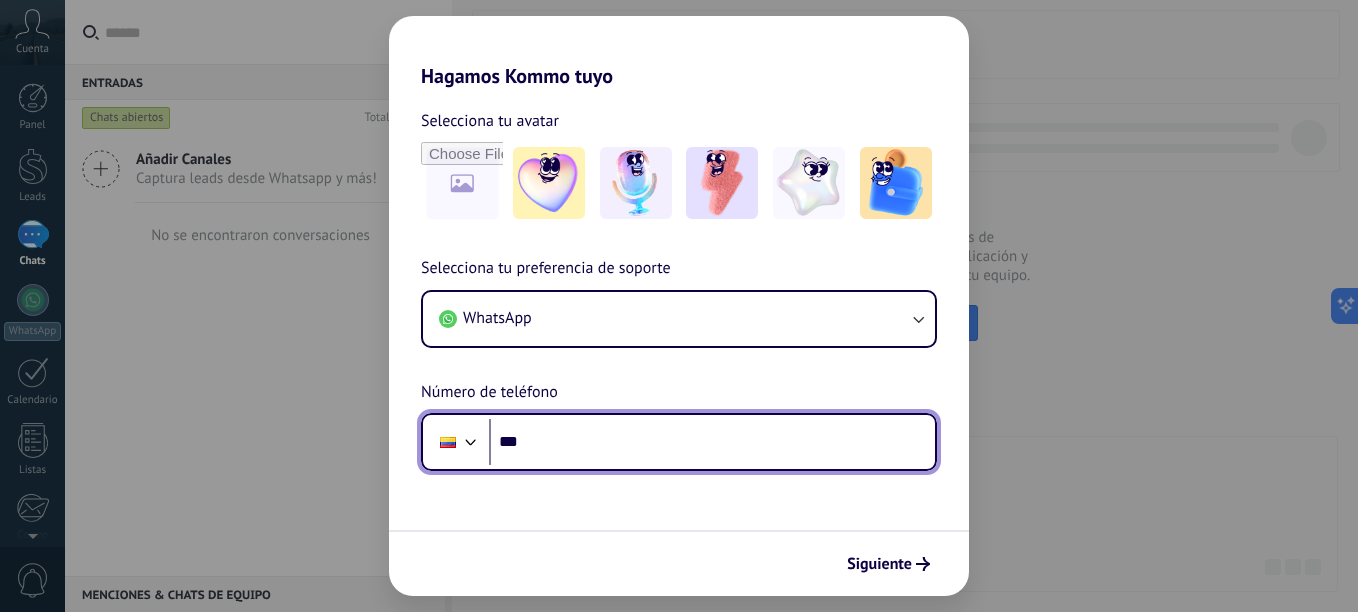 click on "***" at bounding box center (712, 442) 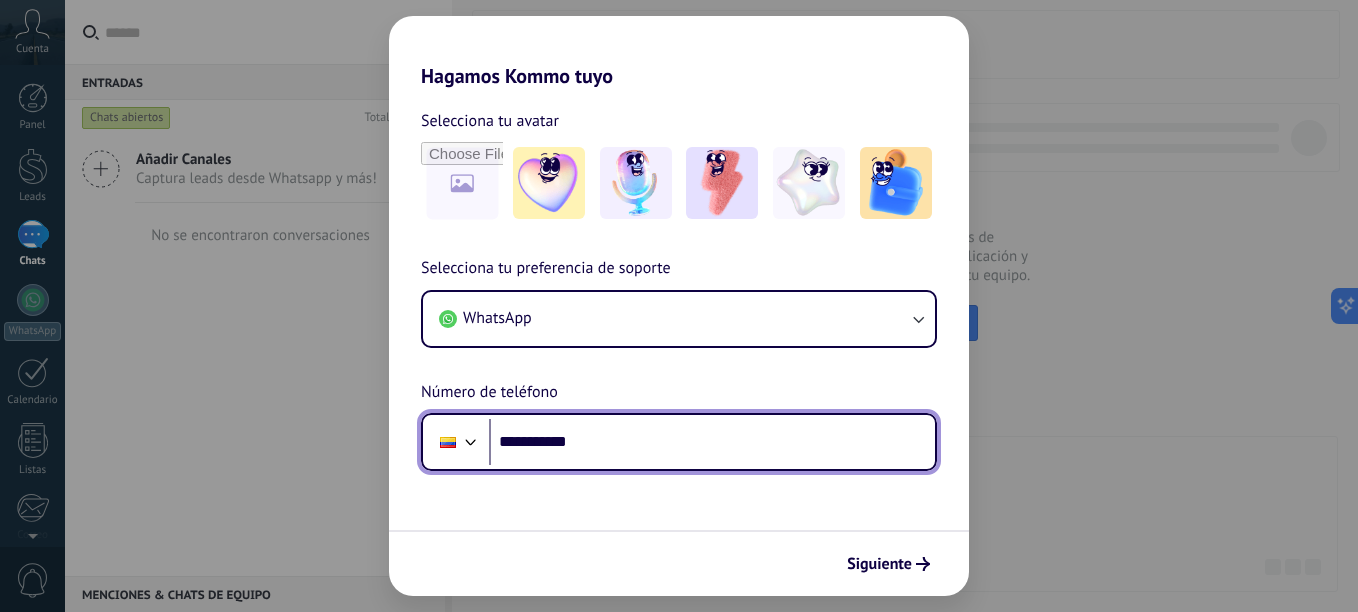 scroll, scrollTop: 0, scrollLeft: 0, axis: both 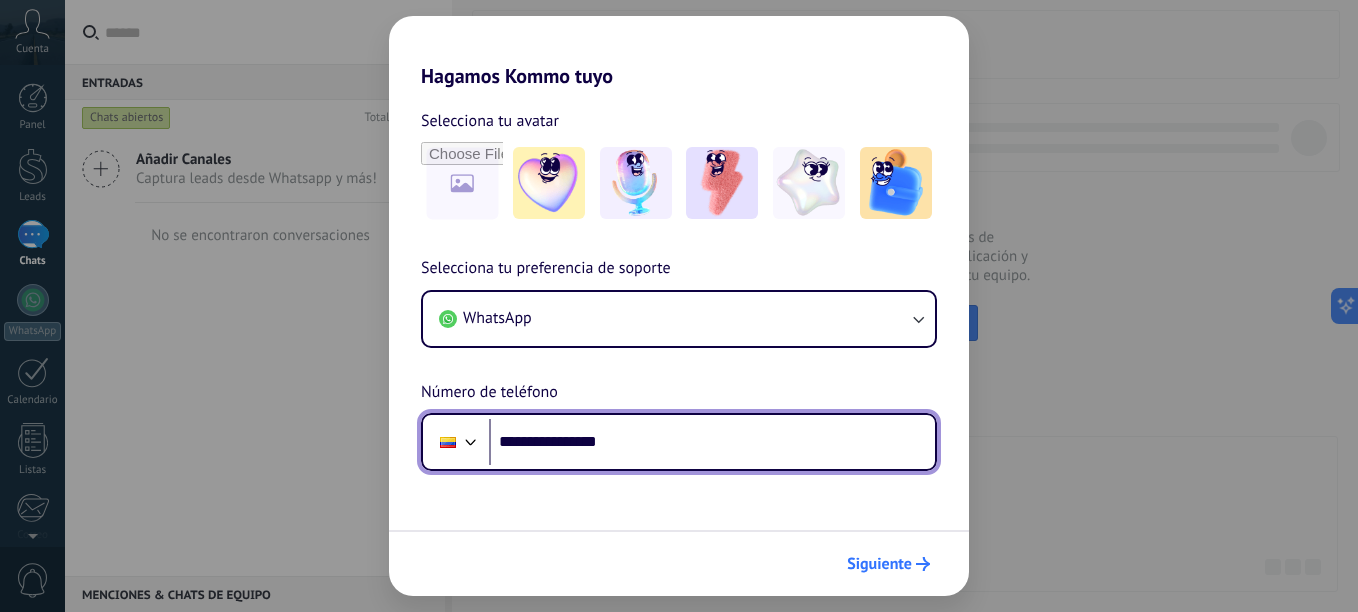 type on "**********" 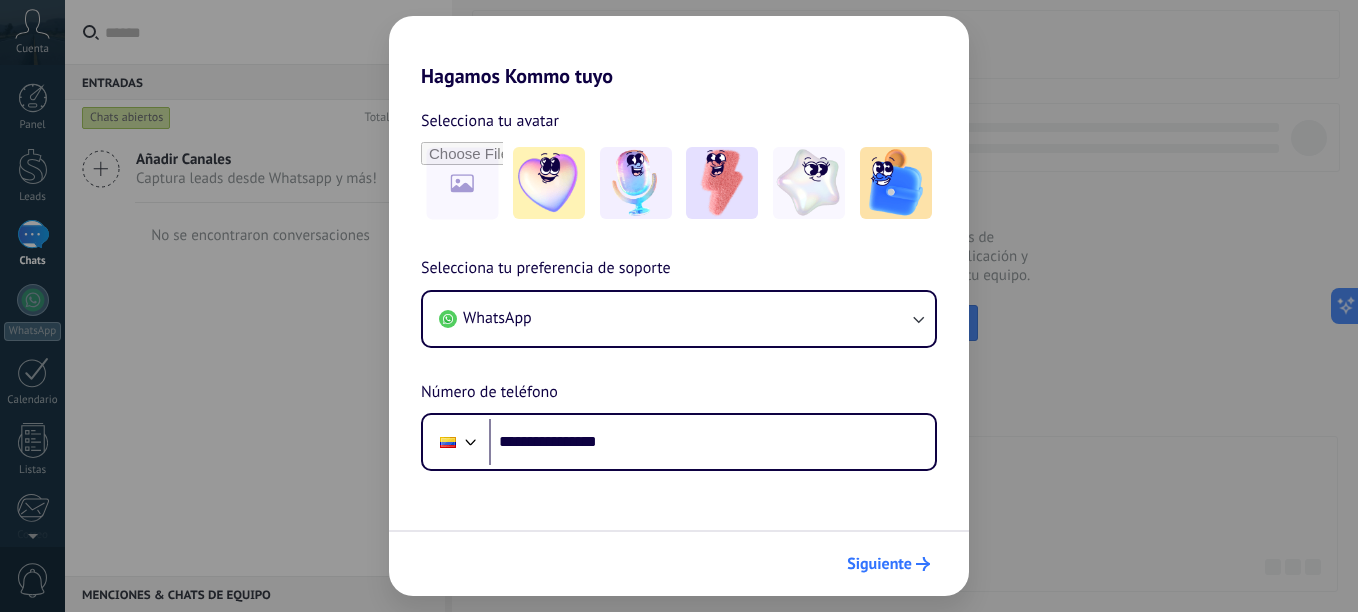 click on "Siguiente" at bounding box center [879, 564] 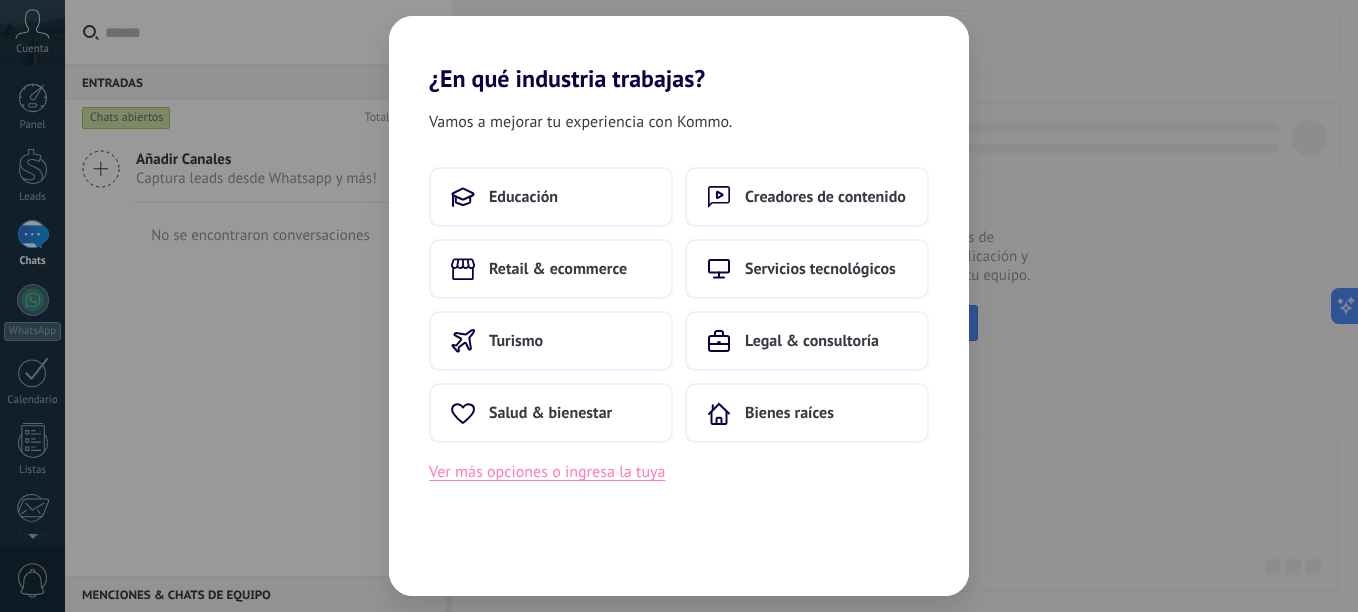 click on "Ver más opciones o ingresa la tuya" at bounding box center (547, 472) 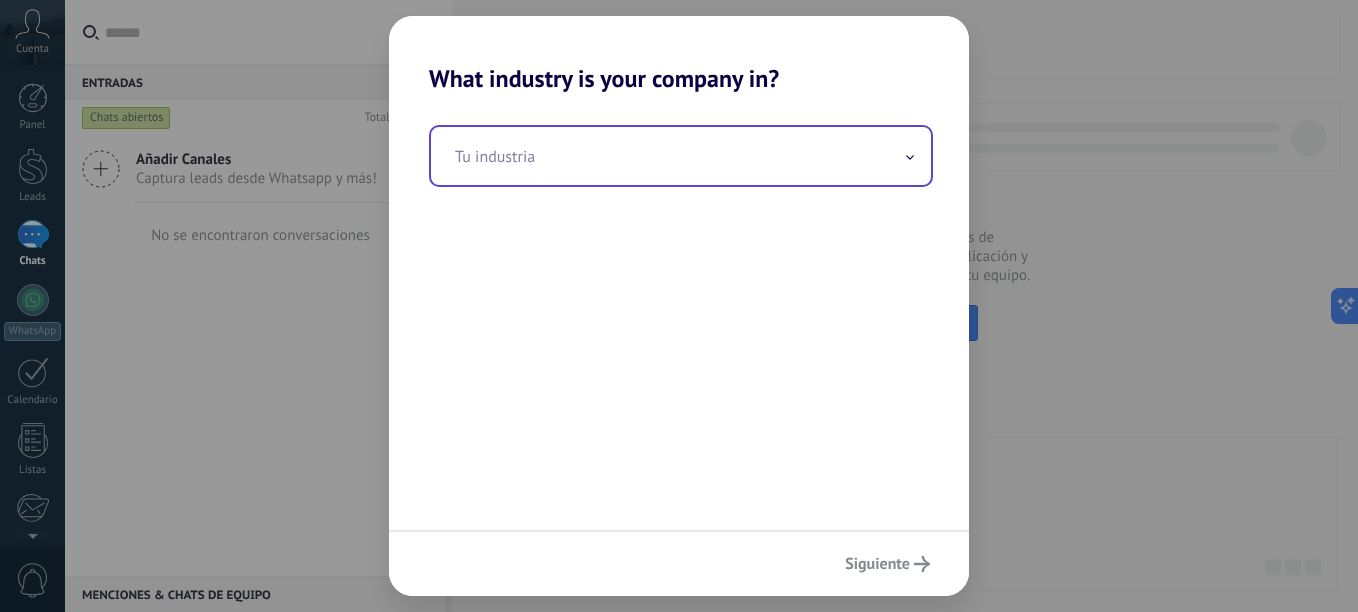 click at bounding box center [681, 156] 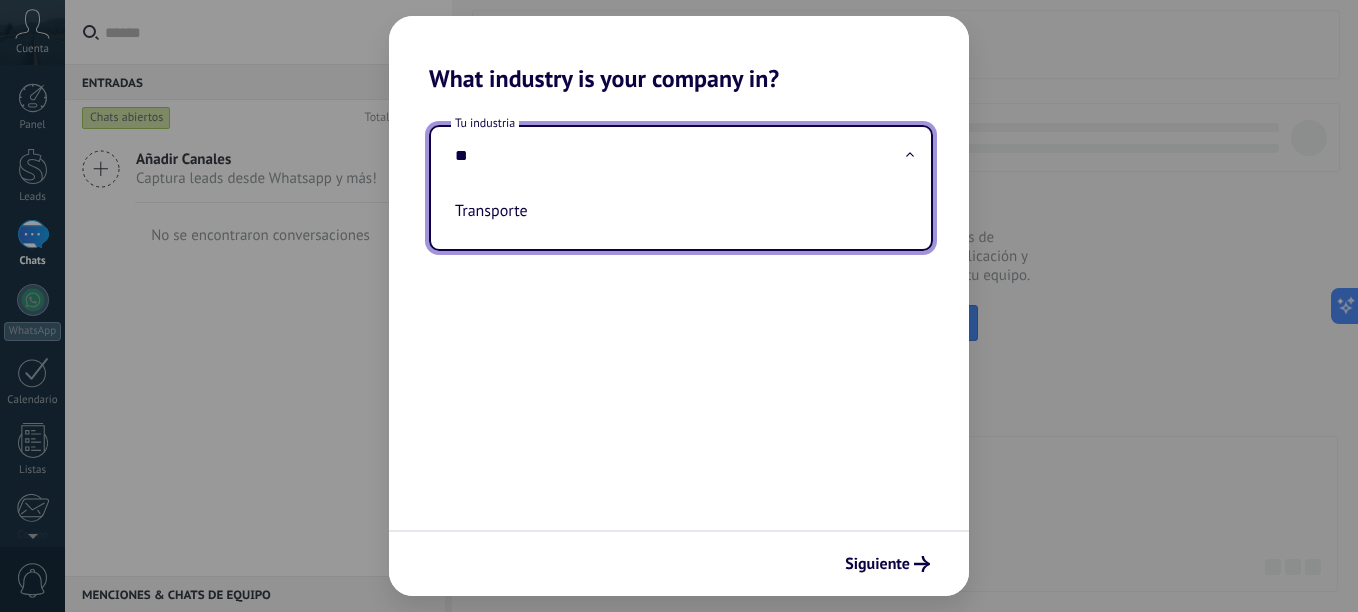 type on "*" 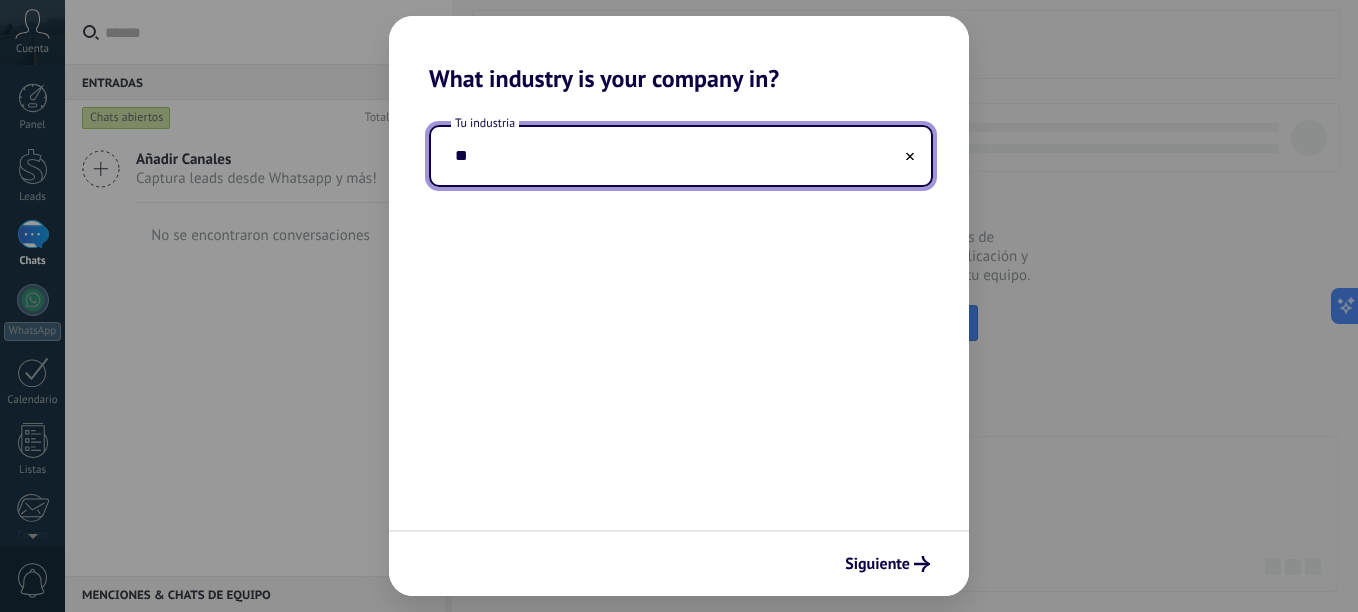 type on "*" 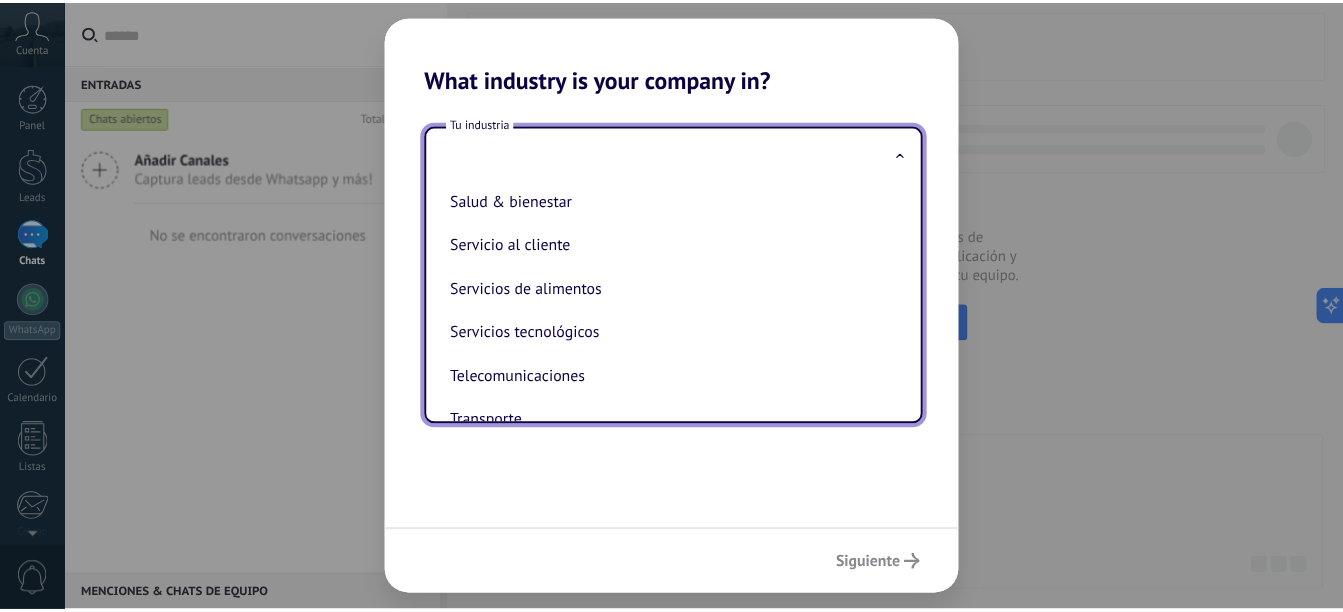 scroll, scrollTop: 426, scrollLeft: 0, axis: vertical 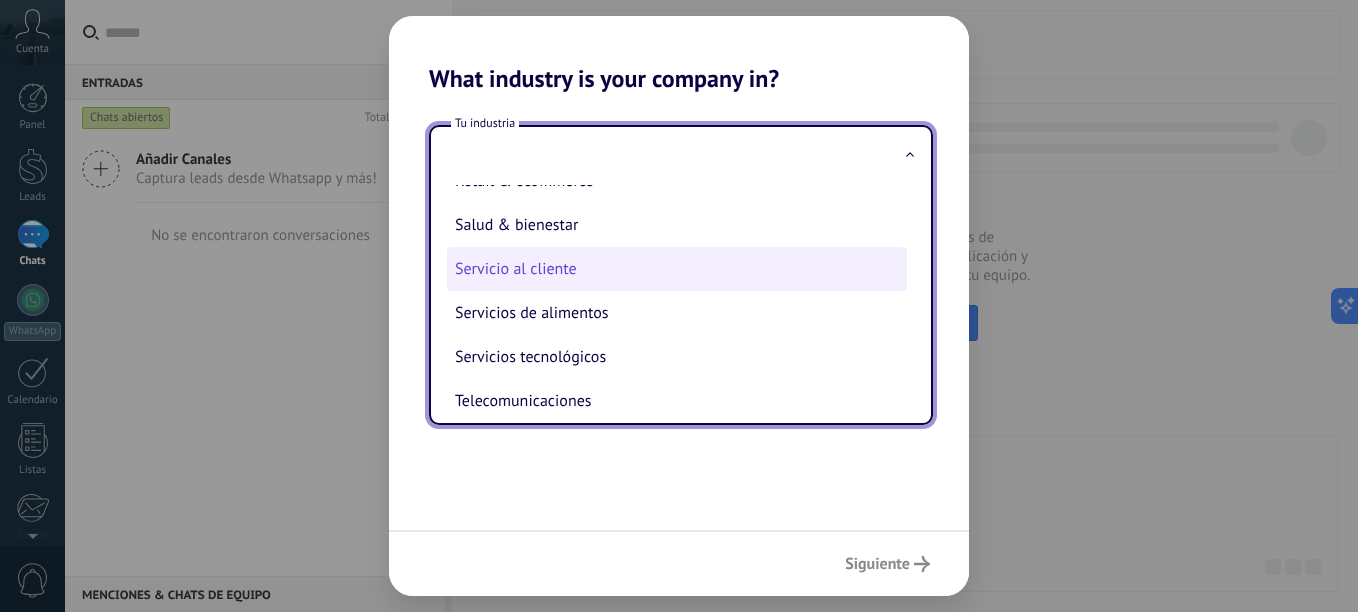 click on "Servicio al cliente" at bounding box center [677, 269] 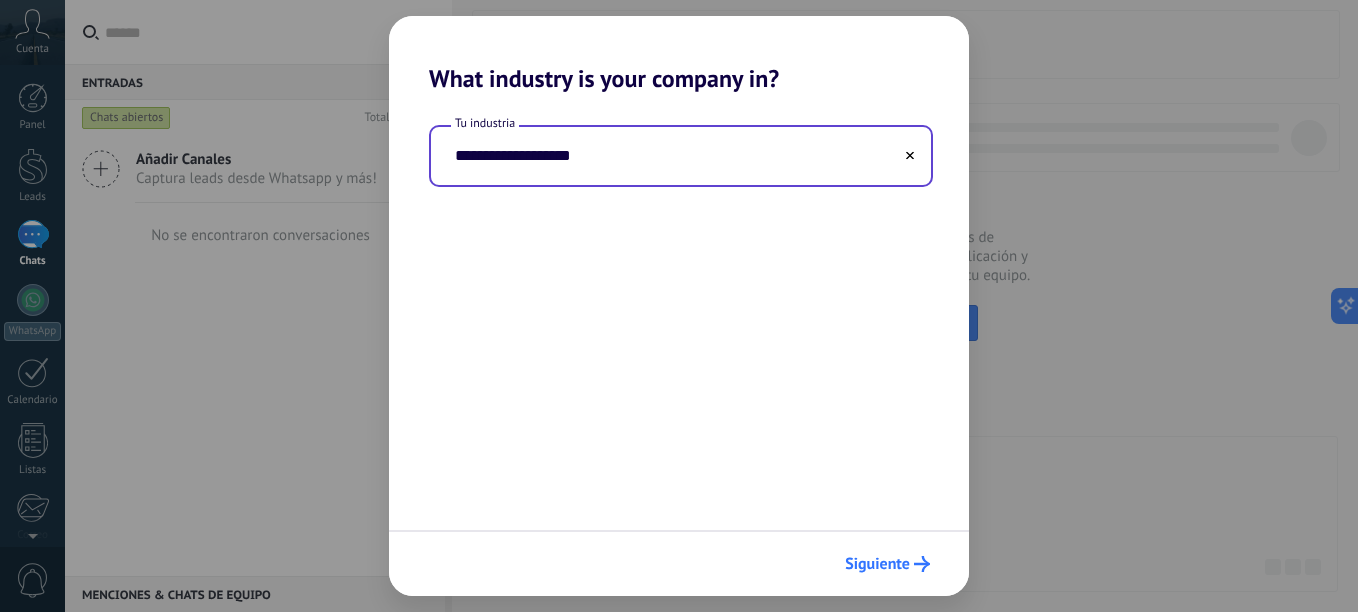 click on "Siguiente" at bounding box center (877, 564) 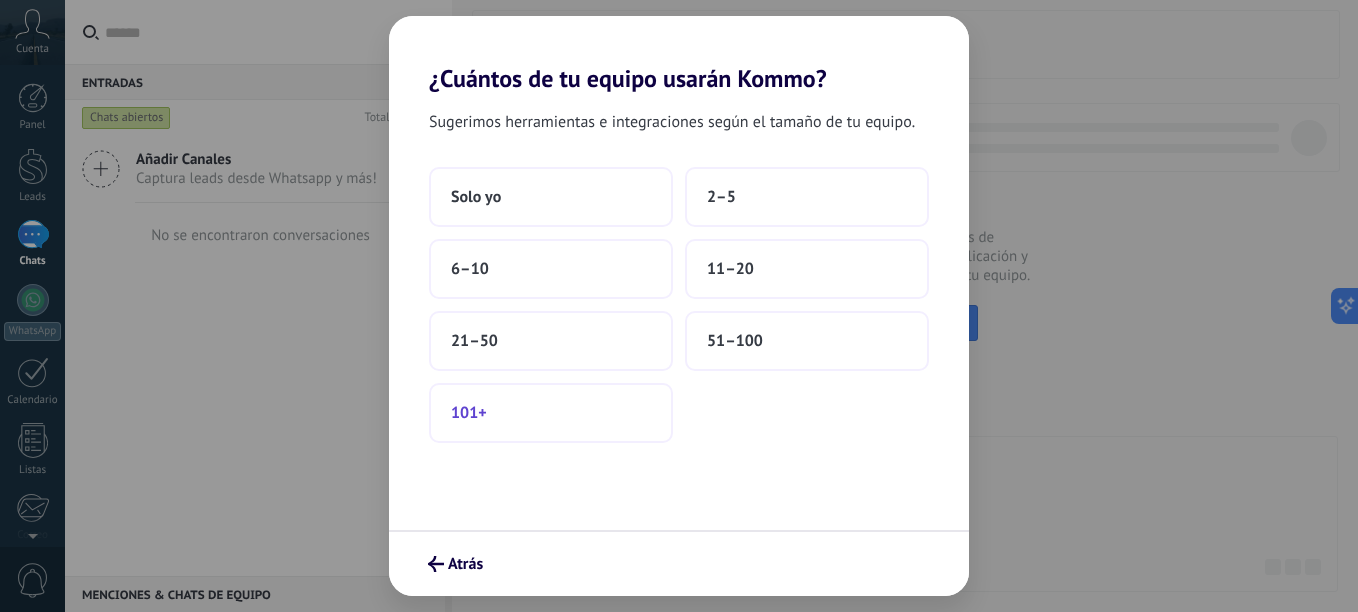 click on "101+" at bounding box center (551, 413) 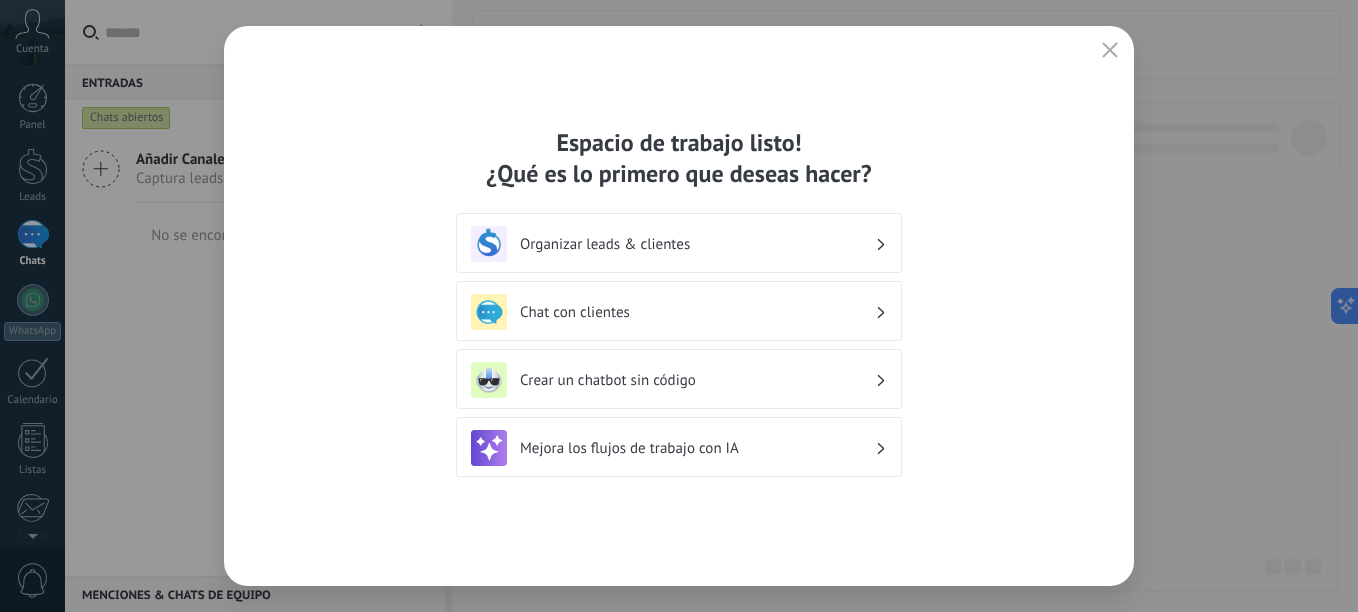 click on "Organizar leads & clientes" at bounding box center [697, 244] 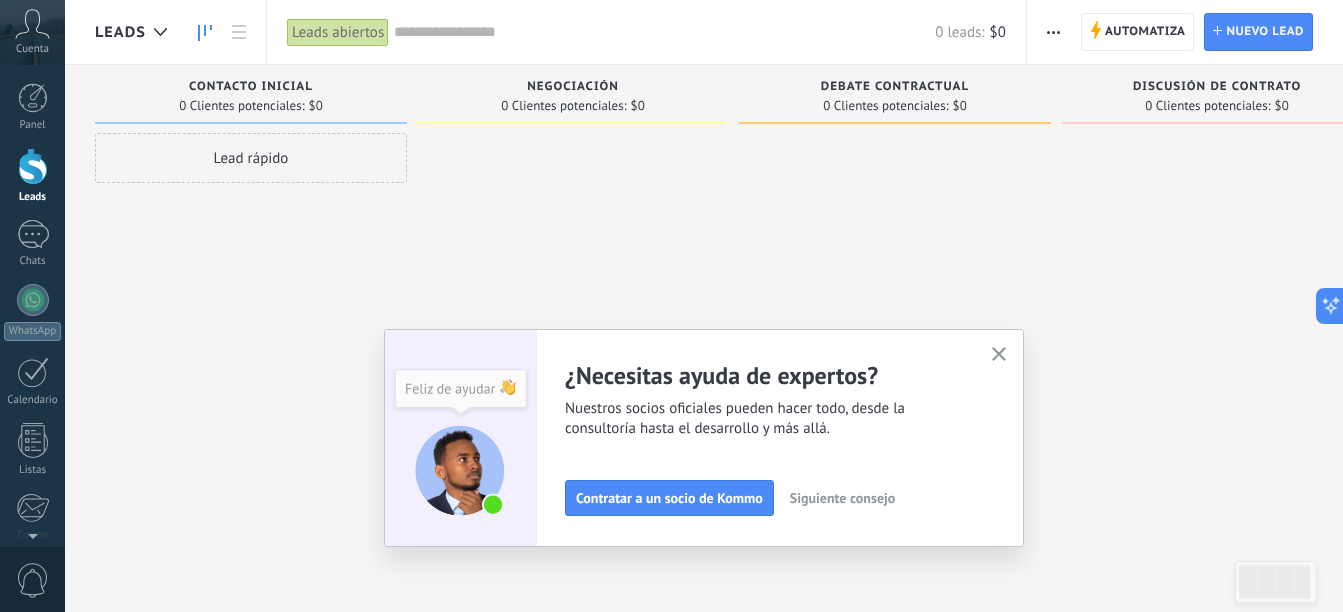click 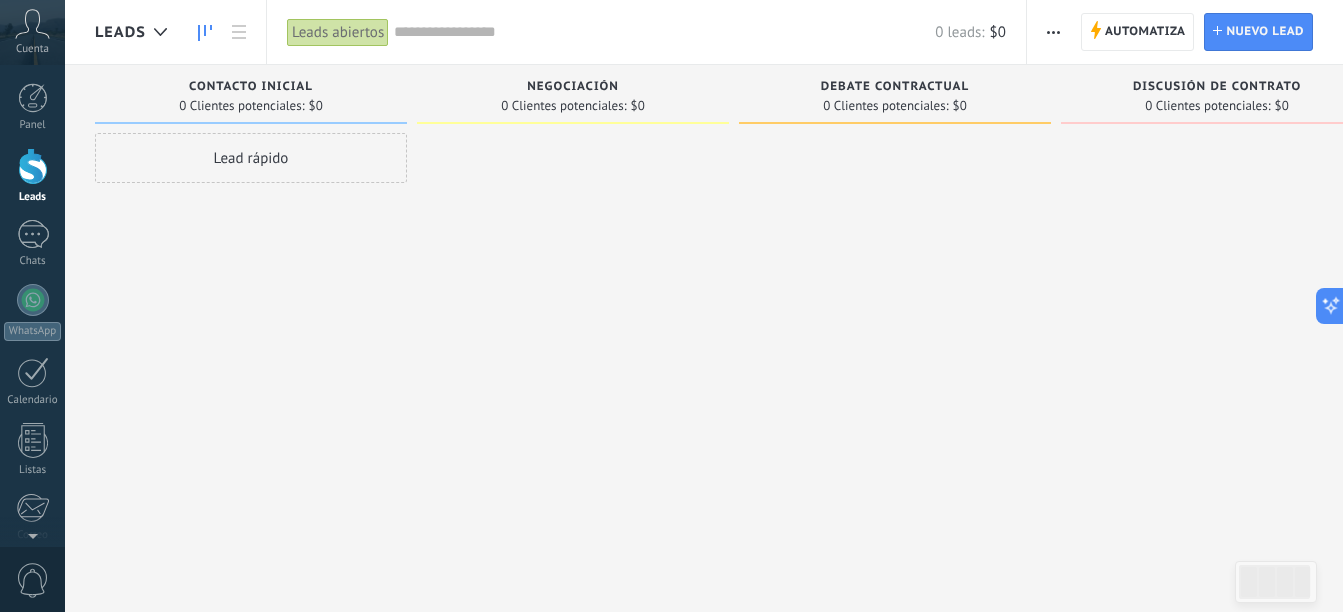 scroll, scrollTop: 34, scrollLeft: 0, axis: vertical 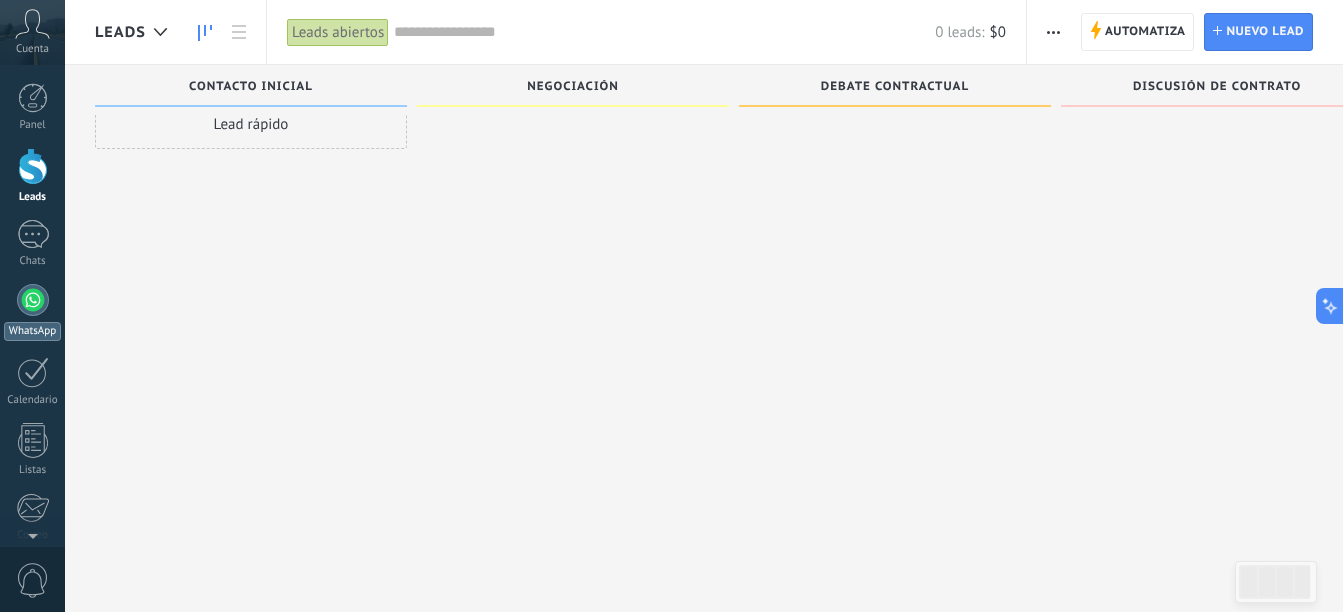 click at bounding box center (33, 300) 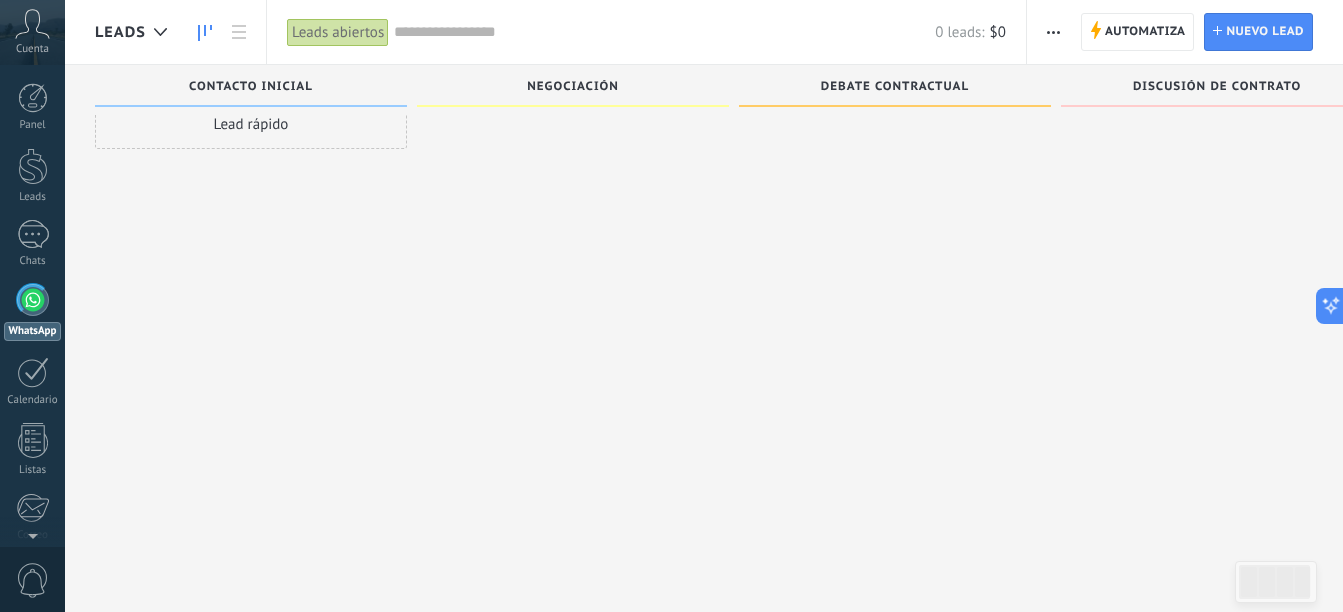 click at bounding box center [33, 300] 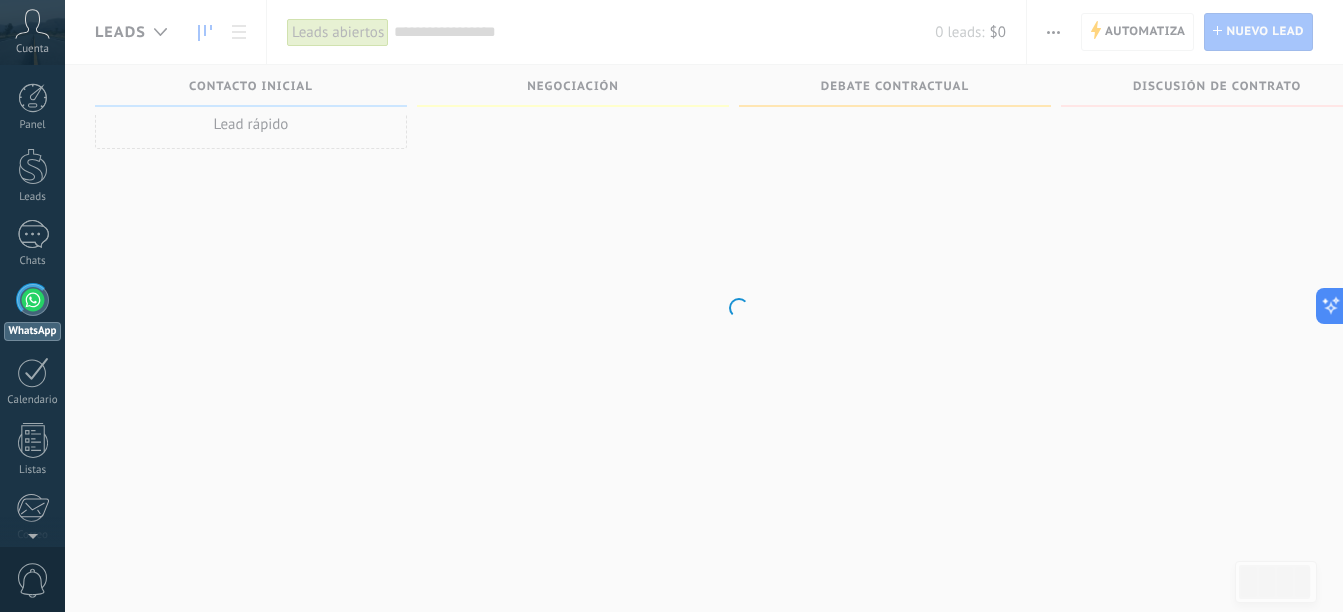 click at bounding box center (33, 300) 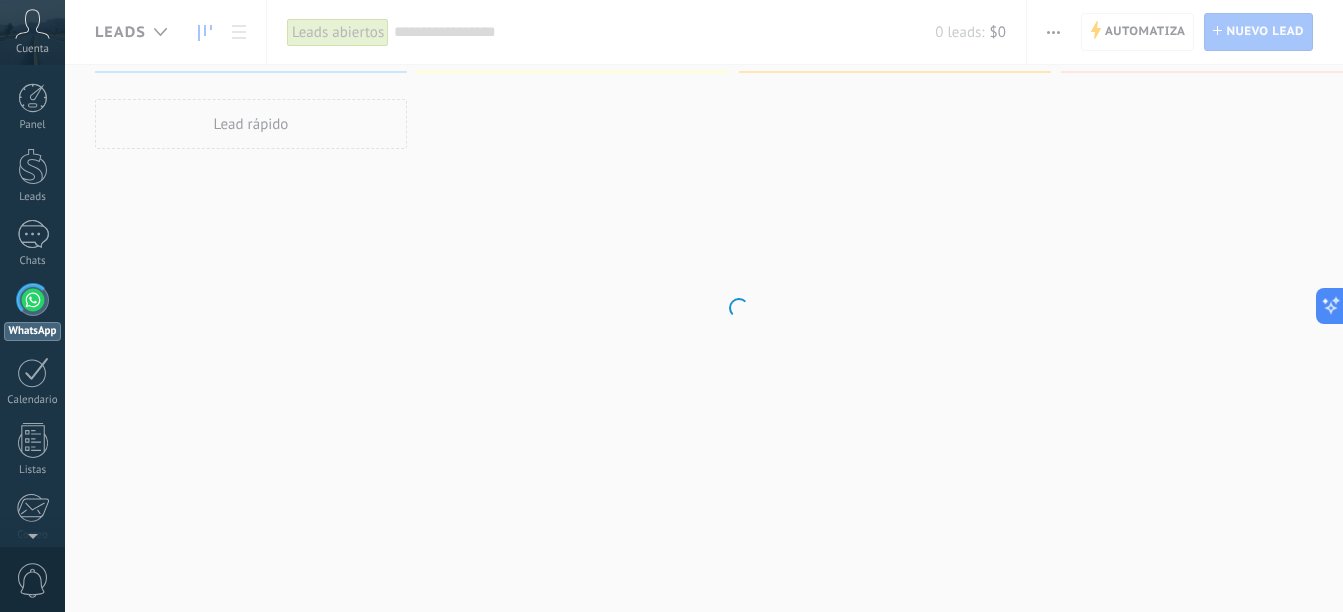 click at bounding box center [33, 300] 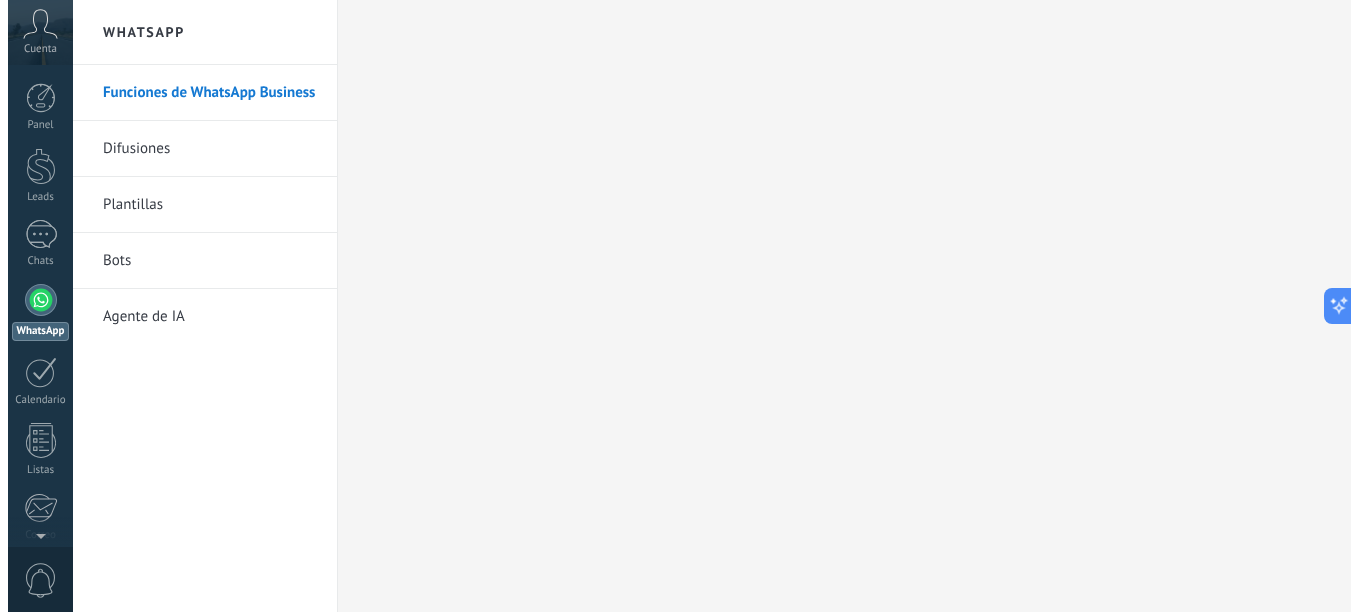 scroll, scrollTop: 0, scrollLeft: 0, axis: both 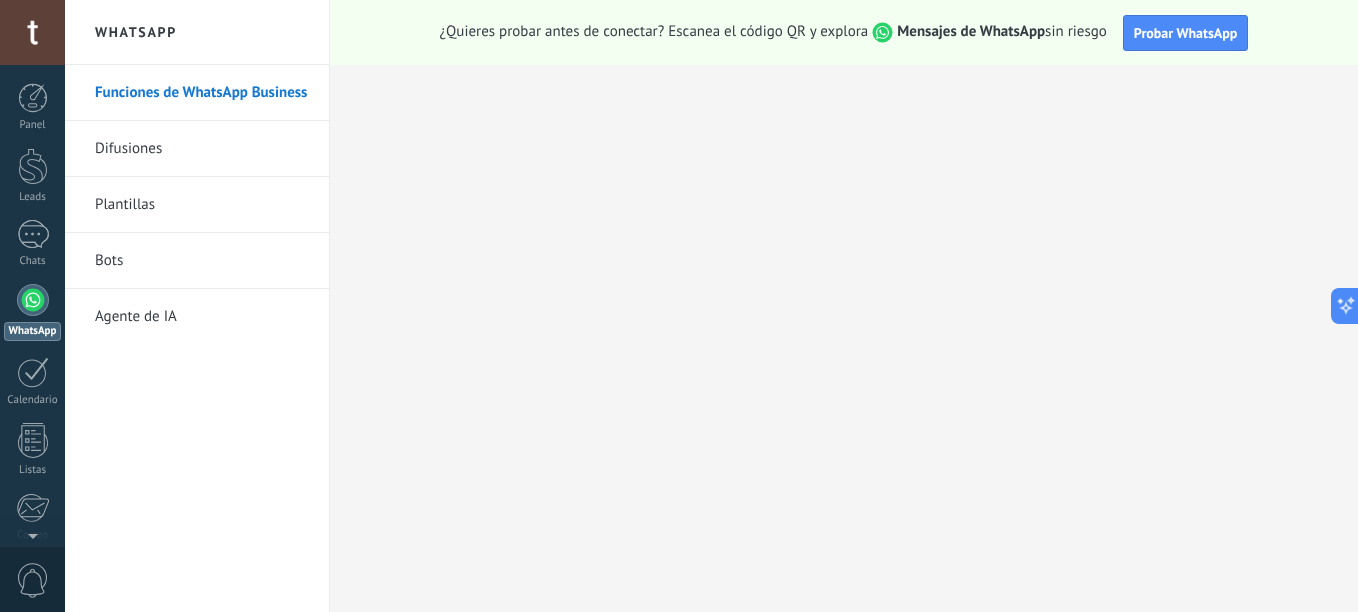 click on "Bots" at bounding box center [202, 261] 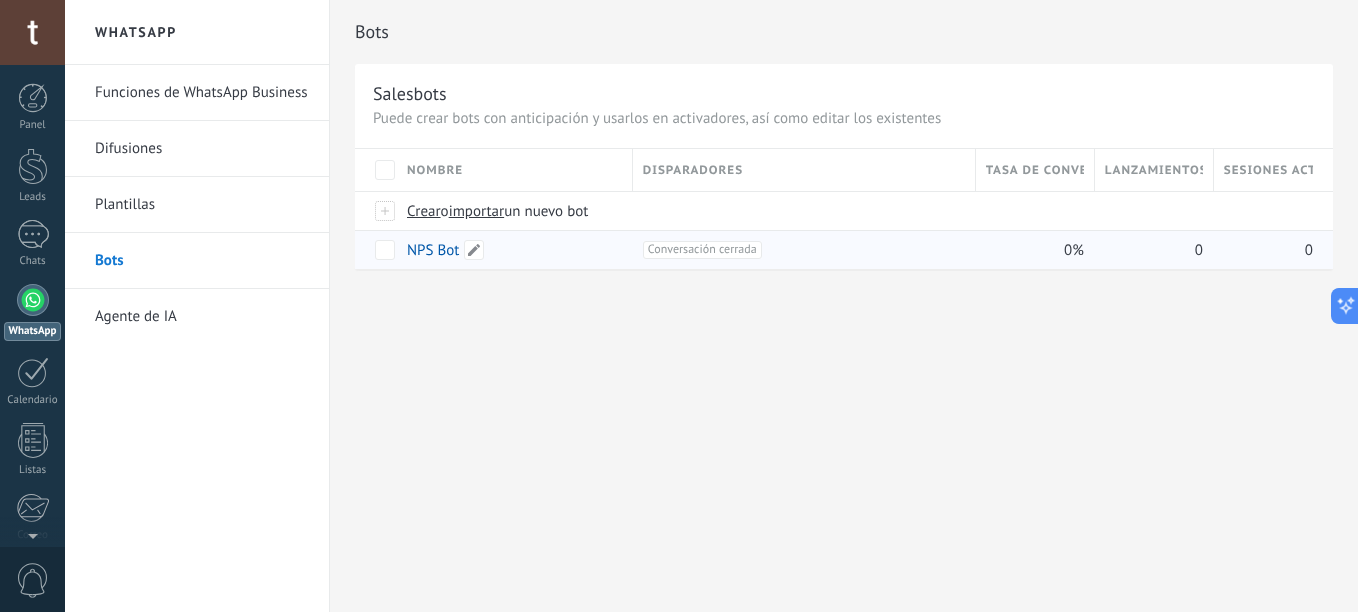 click on "NPS Bot" at bounding box center (433, 250) 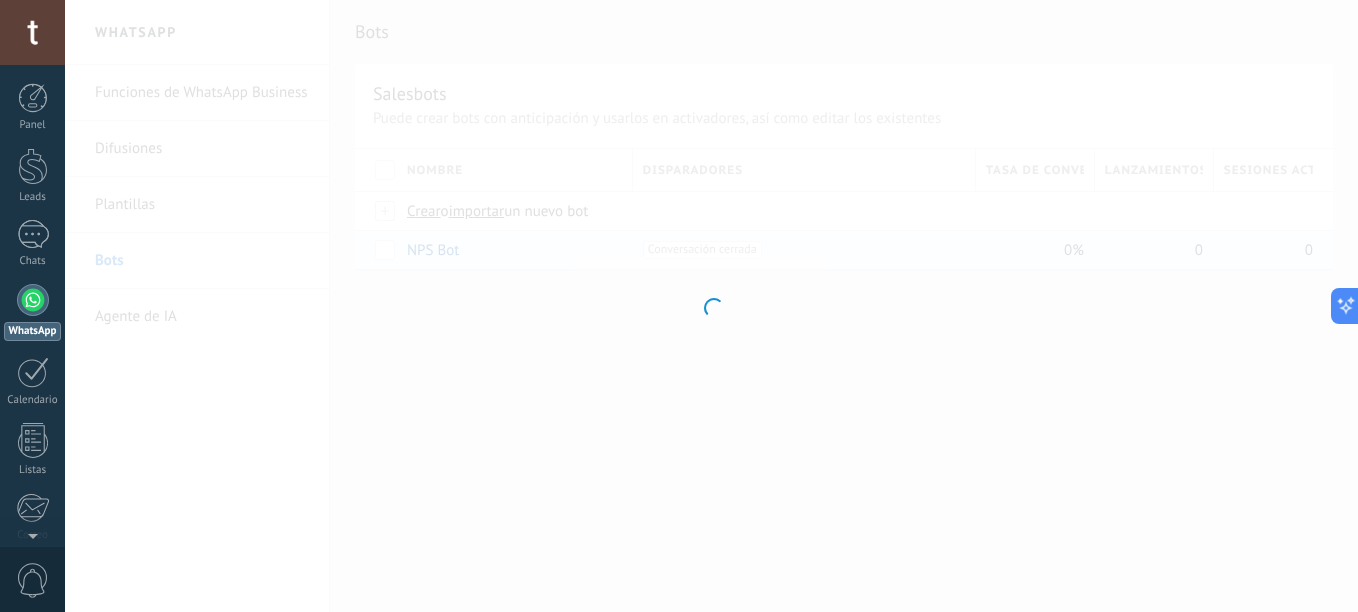 type on "*******" 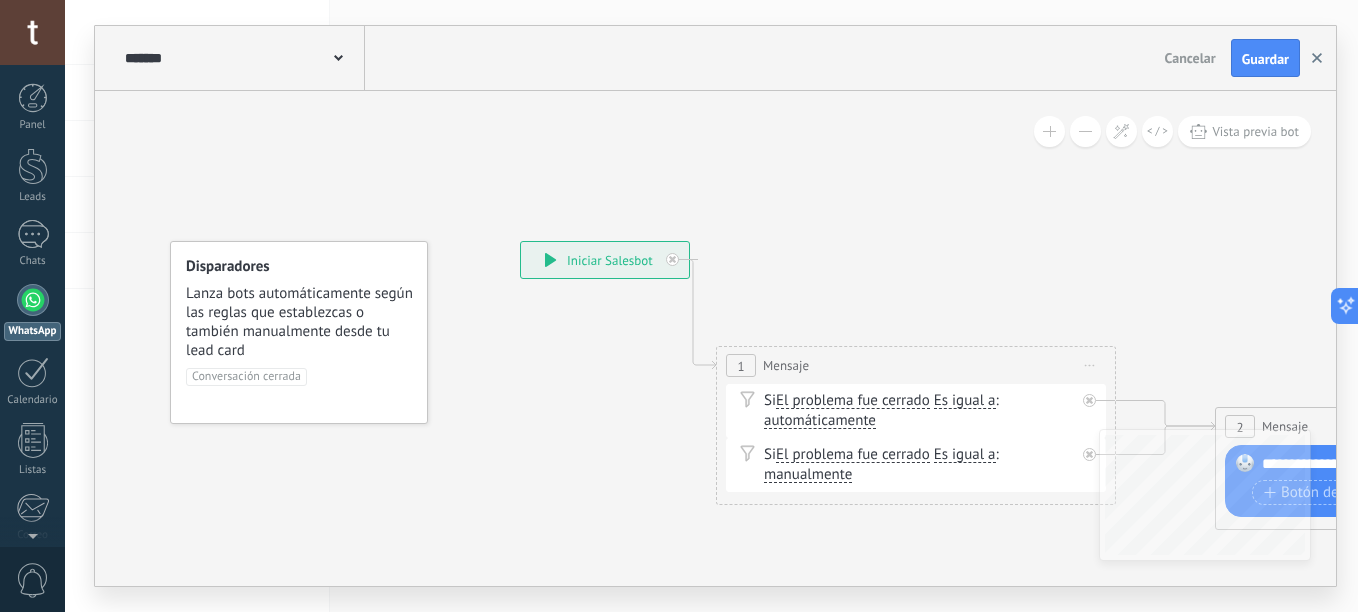 click at bounding box center (1317, 58) 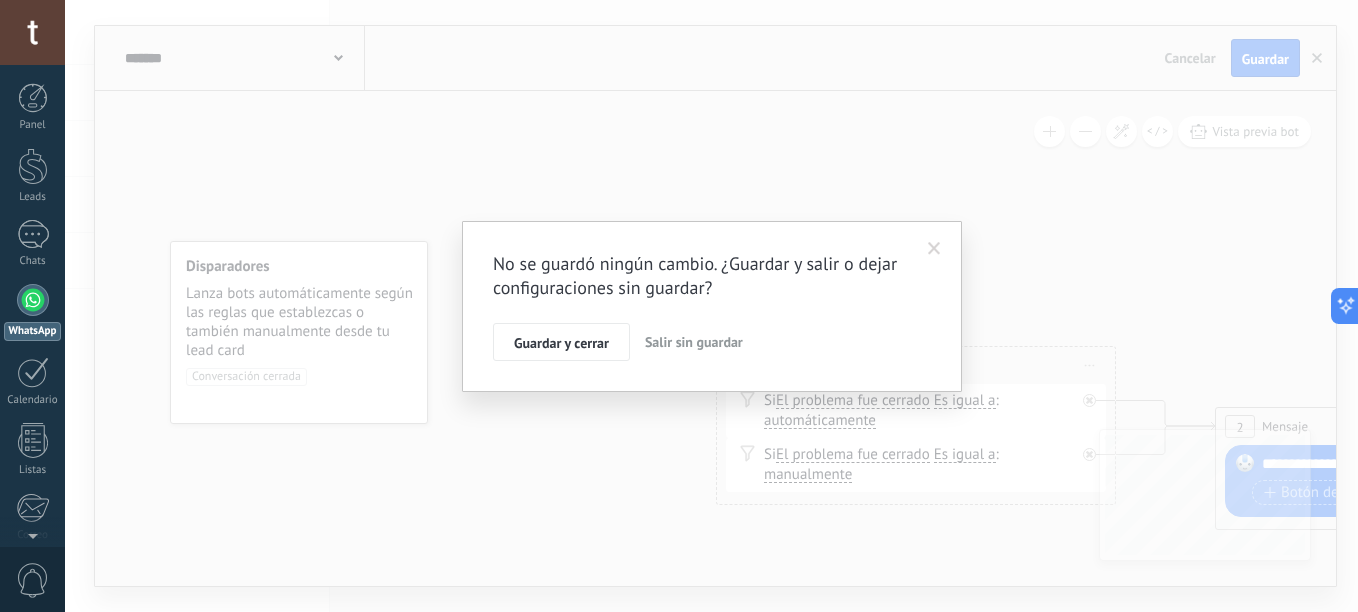 click on "Salir sin guardar" at bounding box center [694, 342] 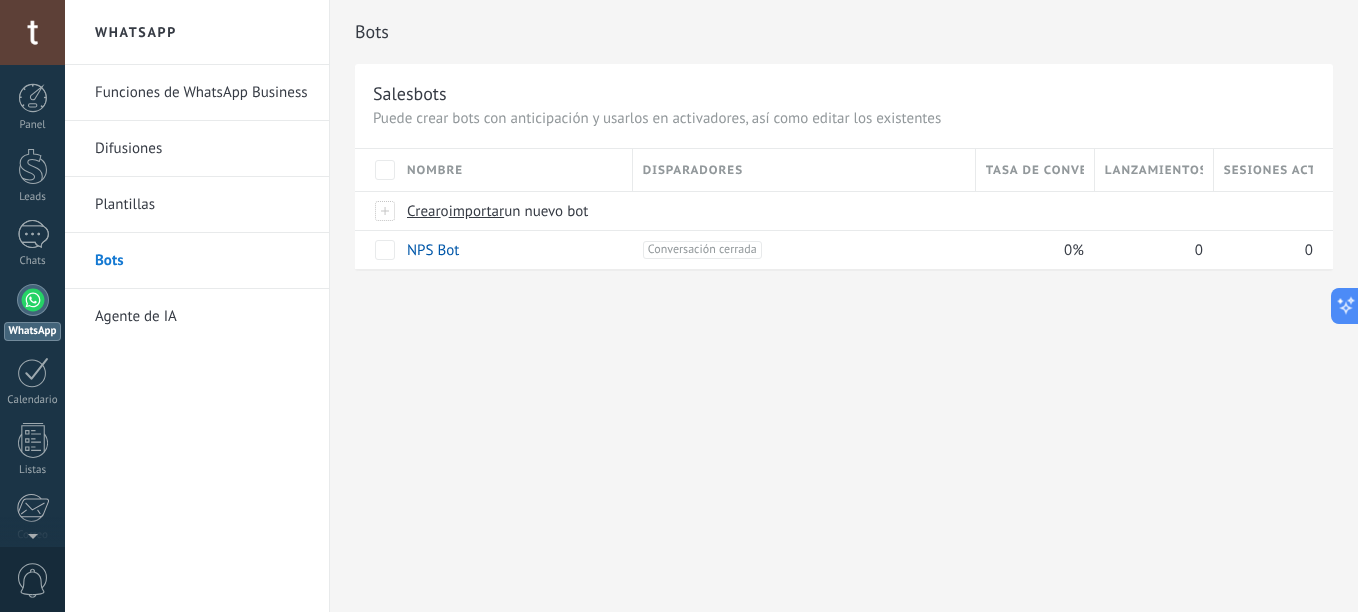 click on "WhatsApp" at bounding box center [32, 331] 